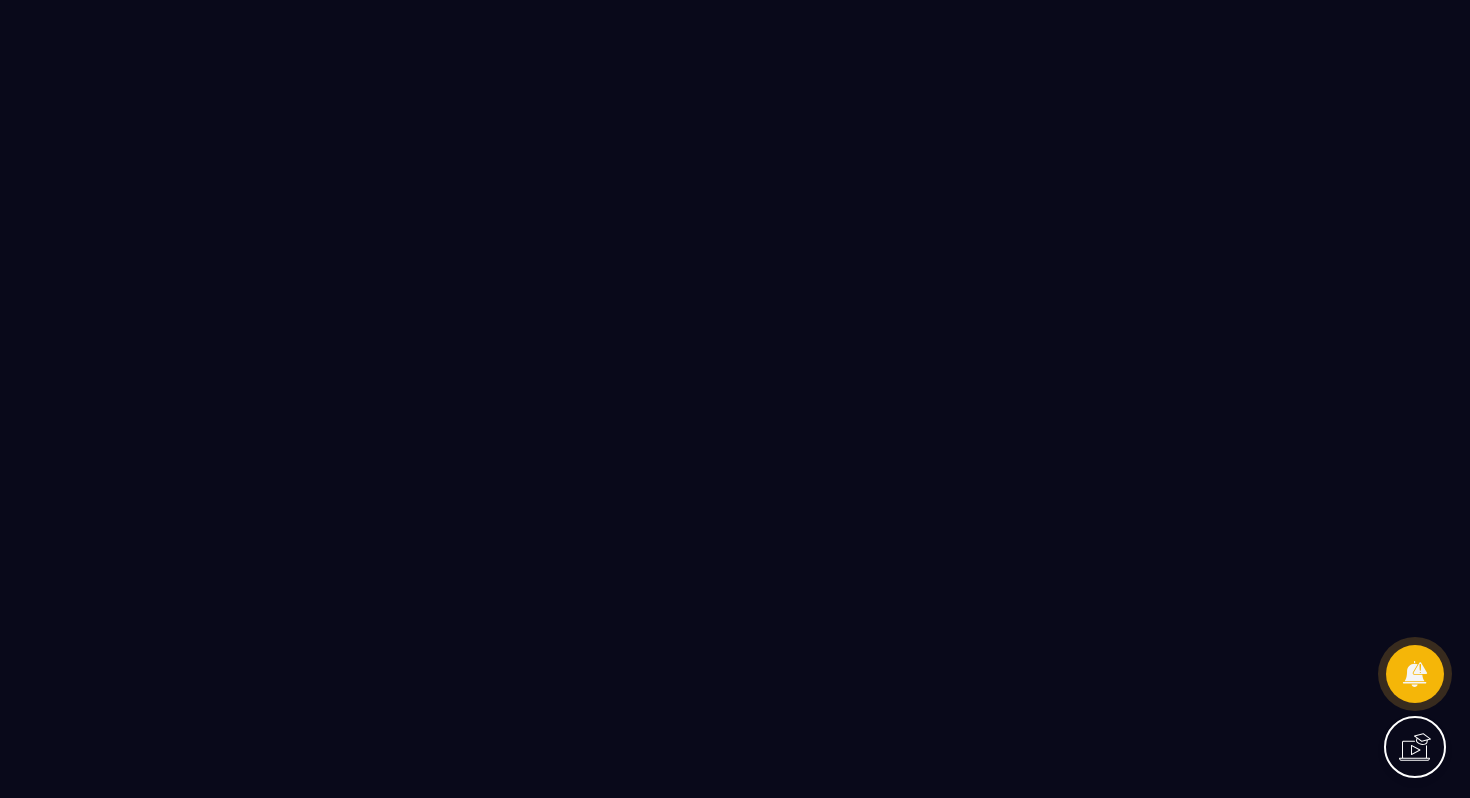 scroll, scrollTop: 0, scrollLeft: 0, axis: both 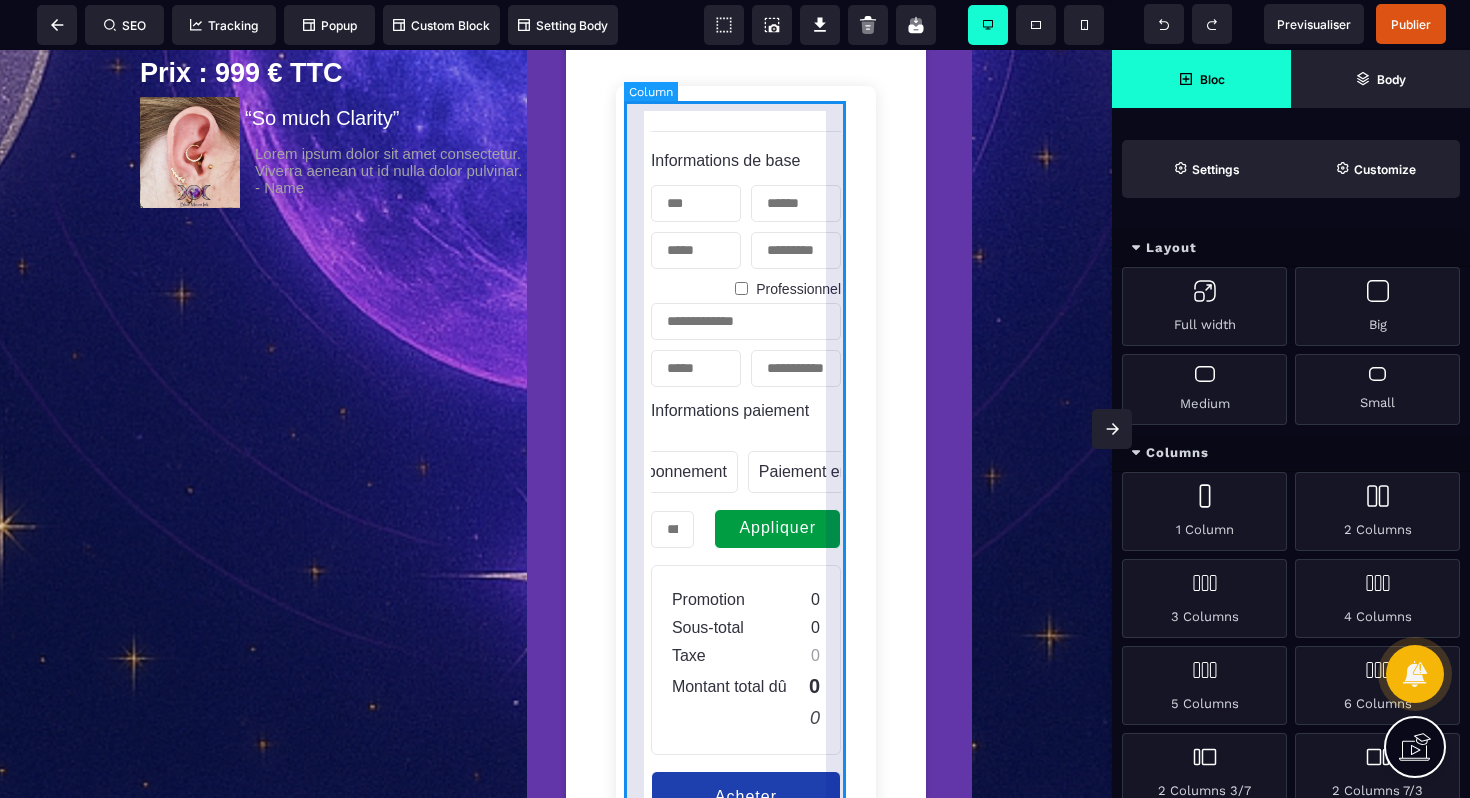 click on "Informations de base Professionnel Informations paiement Une fois Abonnement Paiement en plusieurs fois Abonnement Paiement en plusieurs fois Appliquer Promotion 0 Sous-total 0 Taxe 0 Montant total dû 0 0 Acheter maintenant Propulsé par
Stripe
Conditions générales Confidentialité" at bounding box center [746, 522] 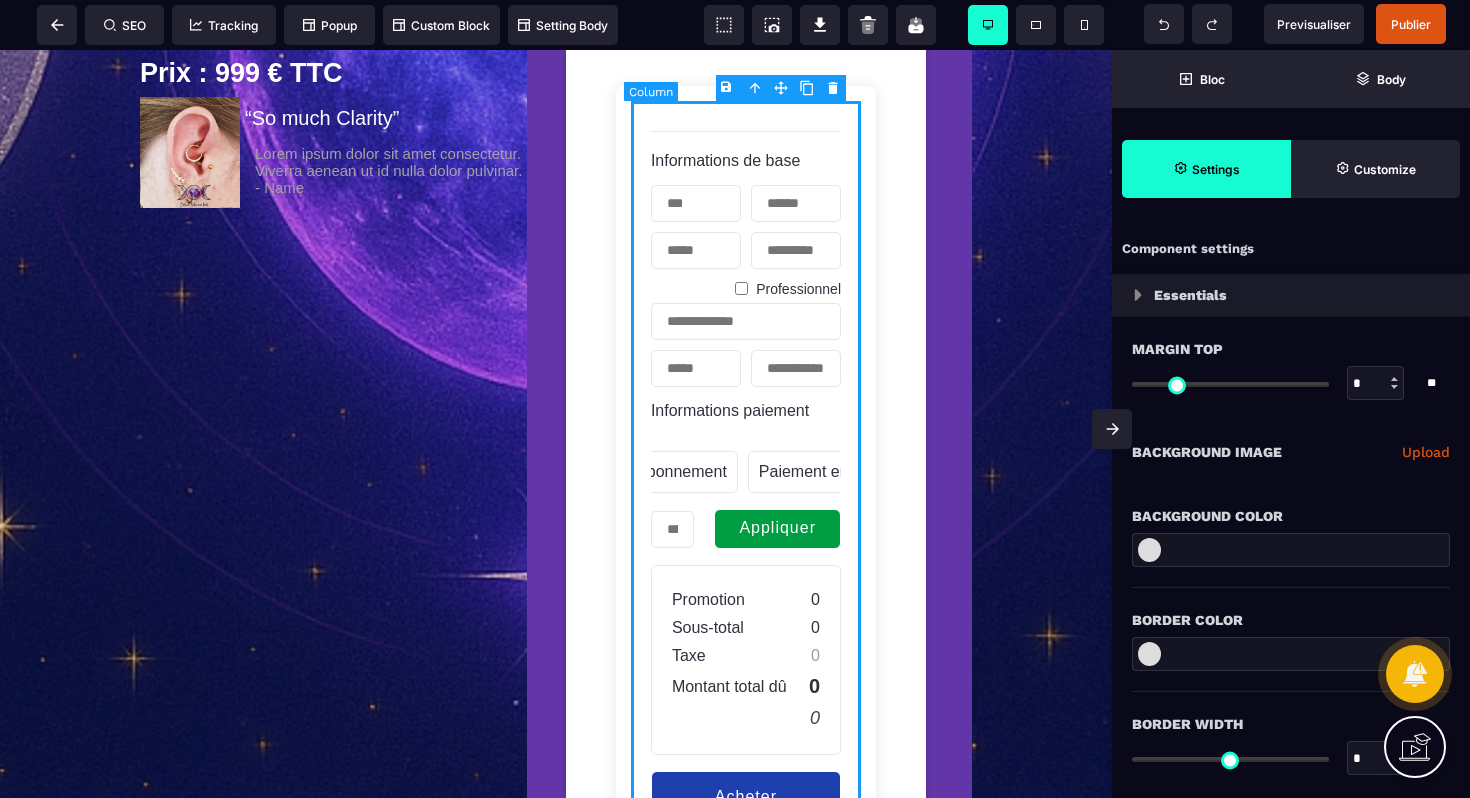 type on "*" 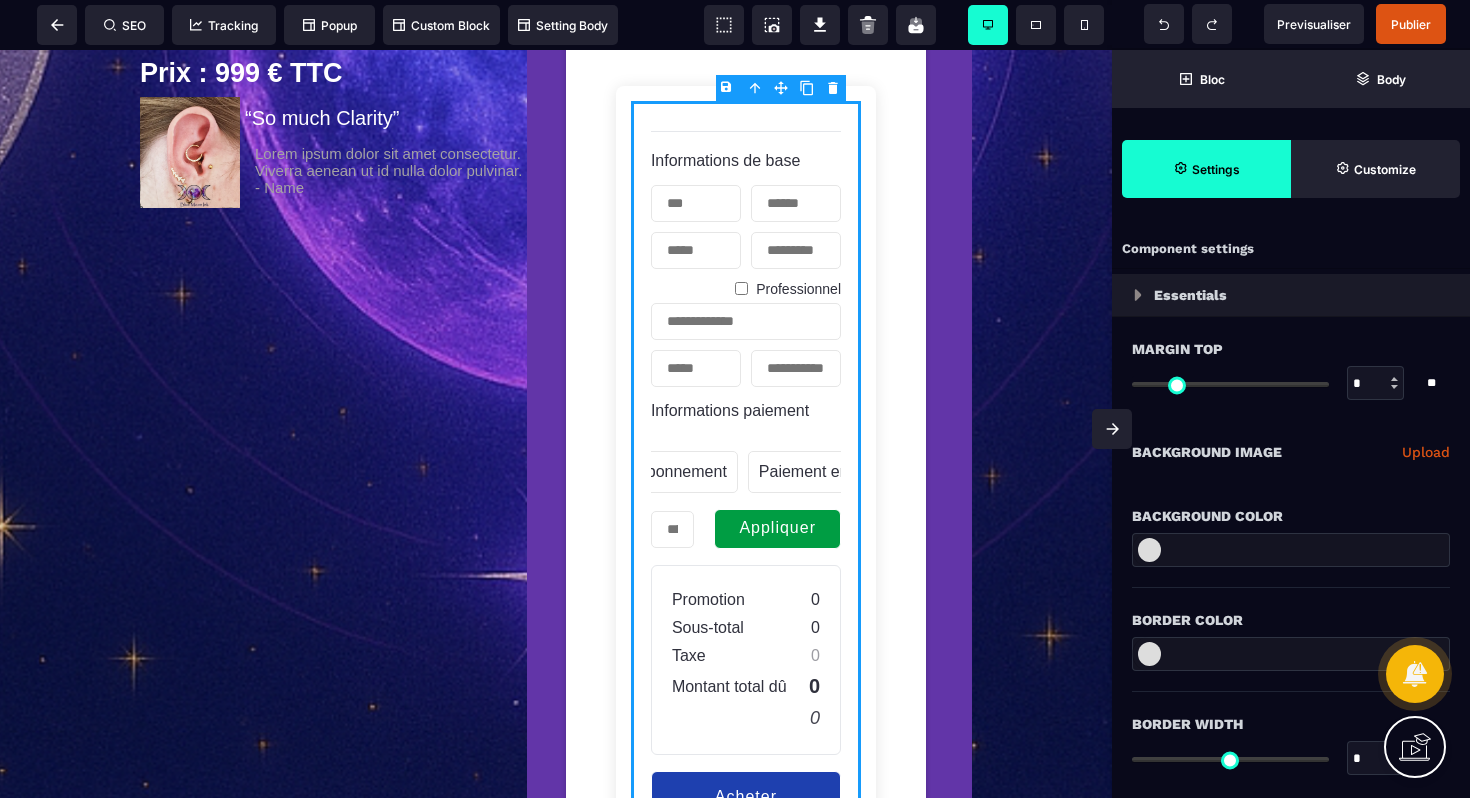 click on "B I U S
A *******
plus
Row
SEO
Big" at bounding box center [735, 399] 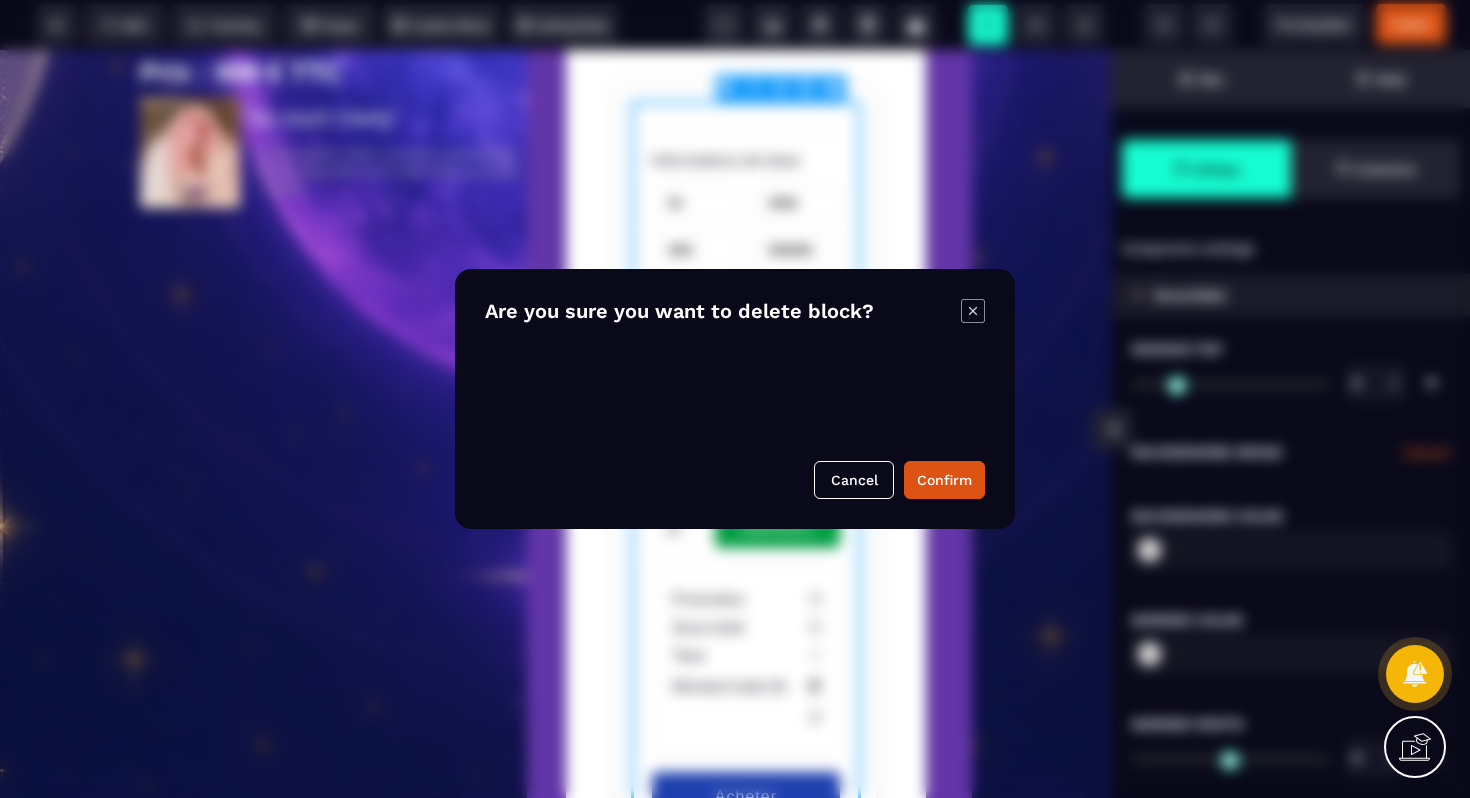 click on "Confirm" at bounding box center (944, 480) 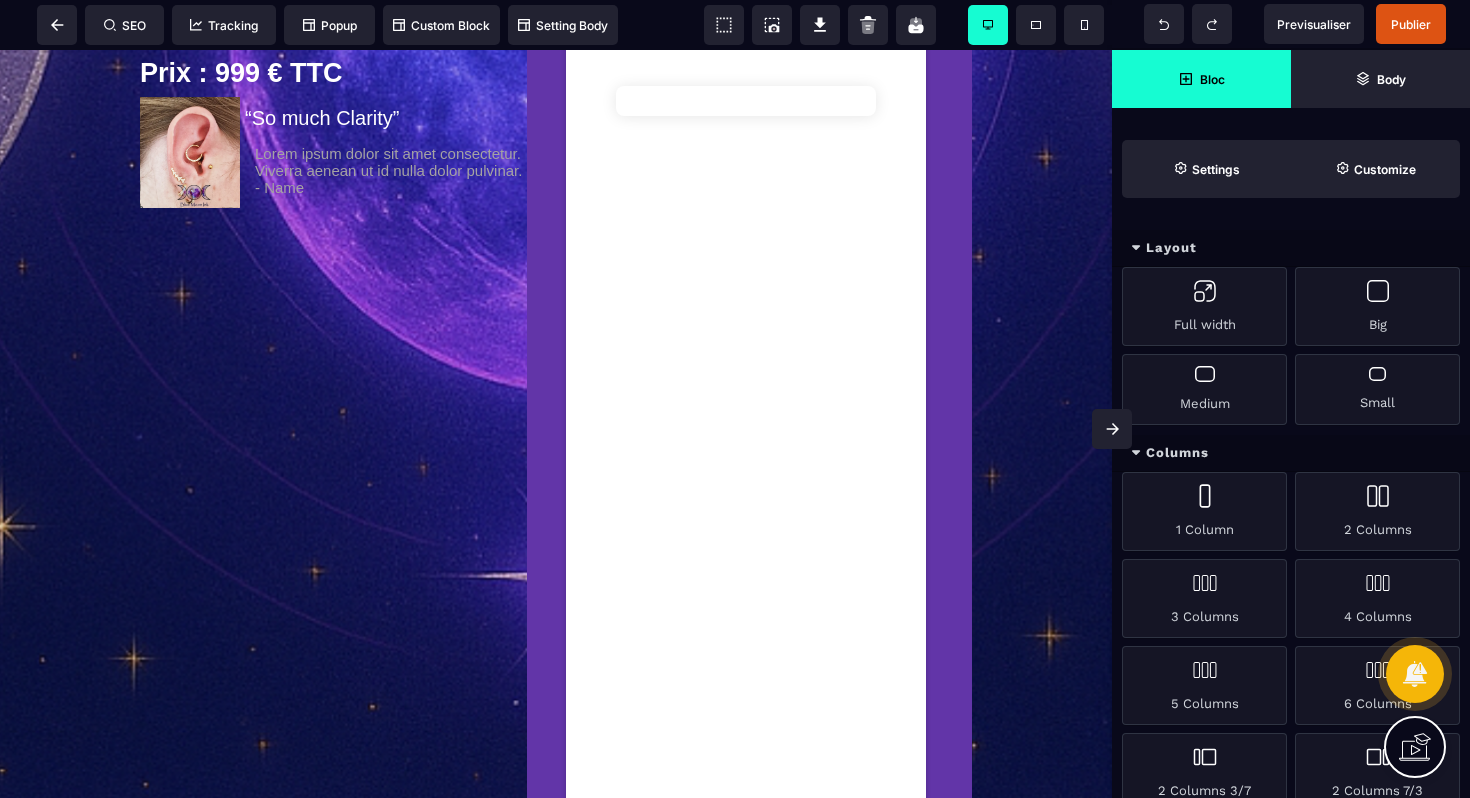 click at bounding box center [735, 299] 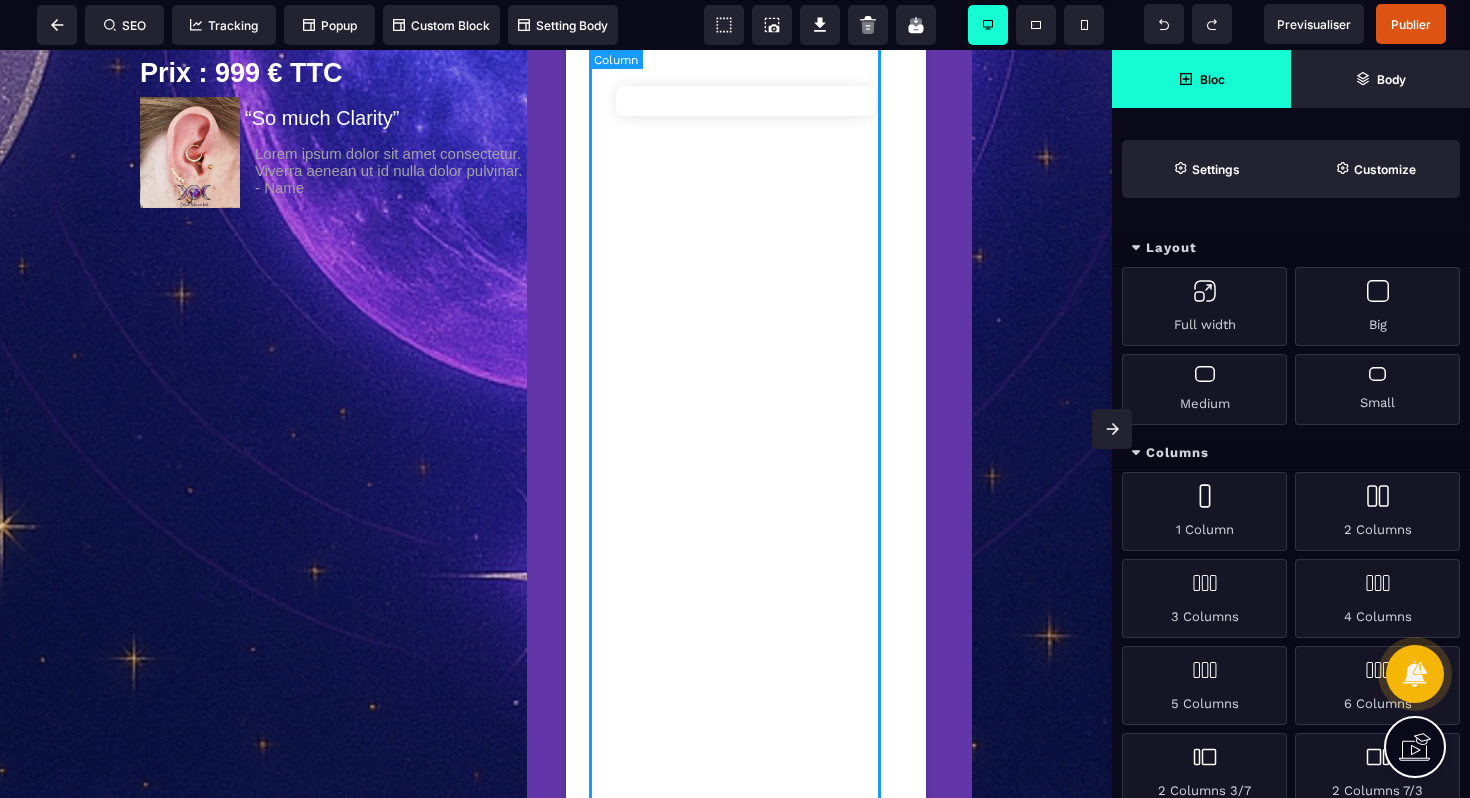 click at bounding box center (746, 613) 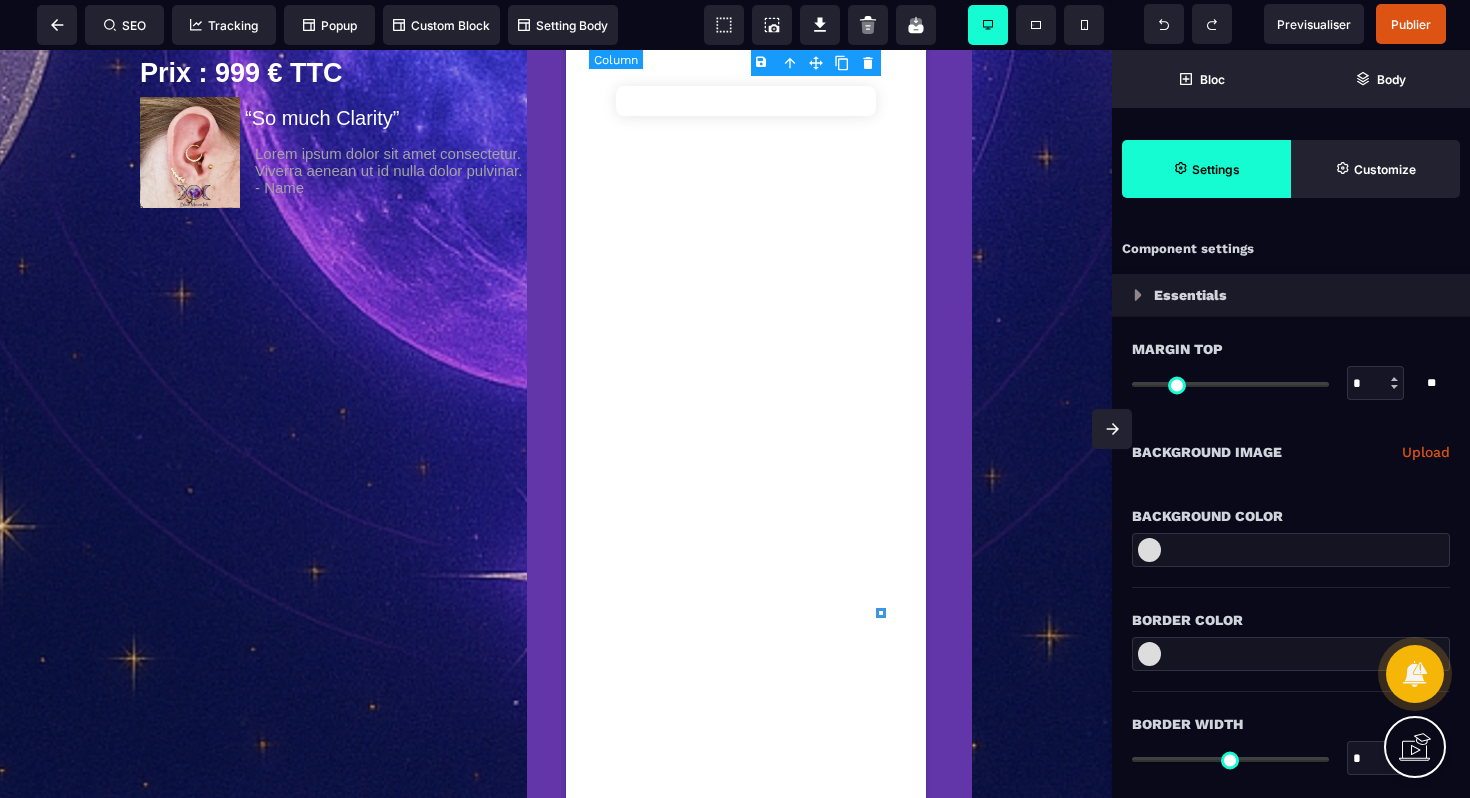 type on "*" 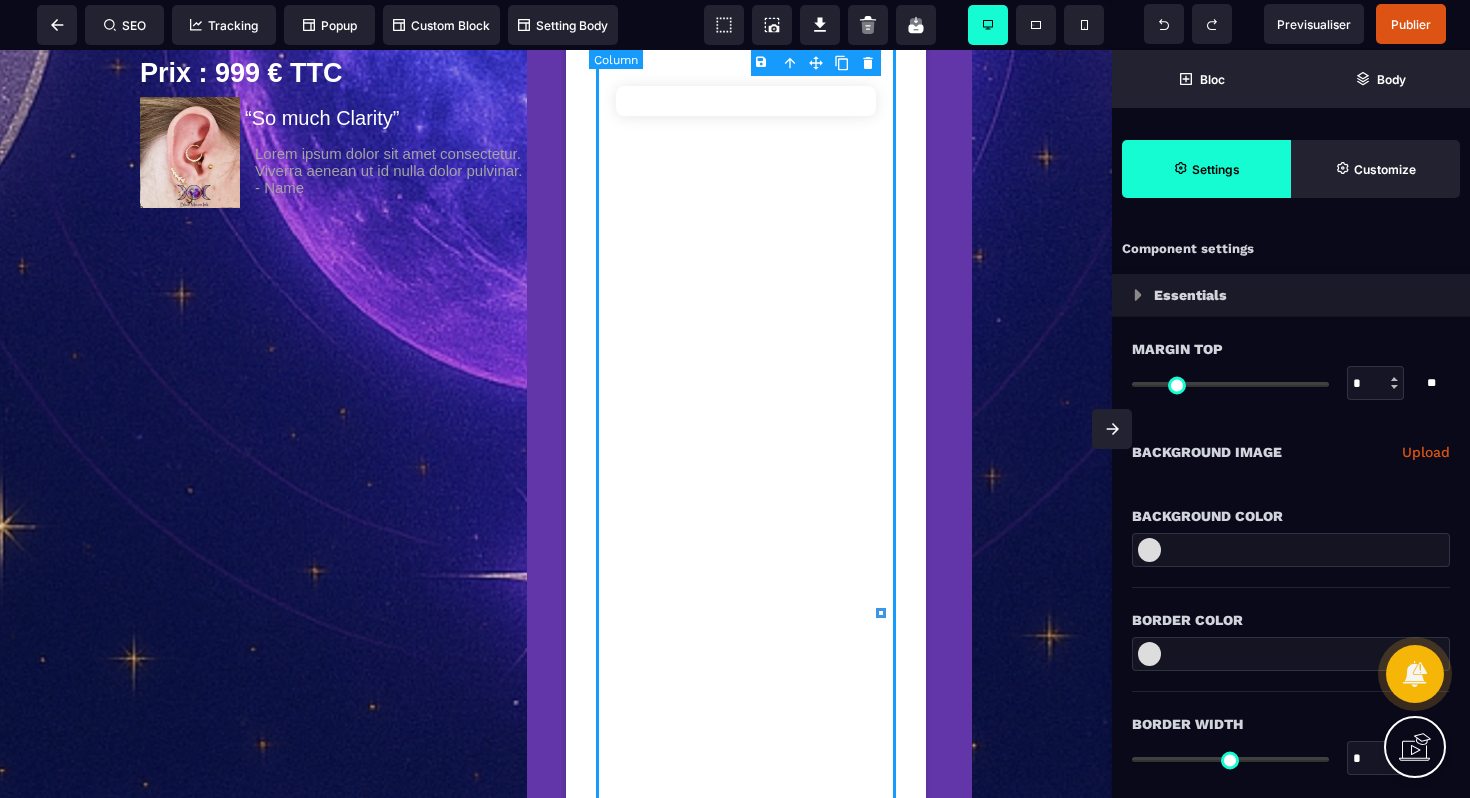 select on "**" 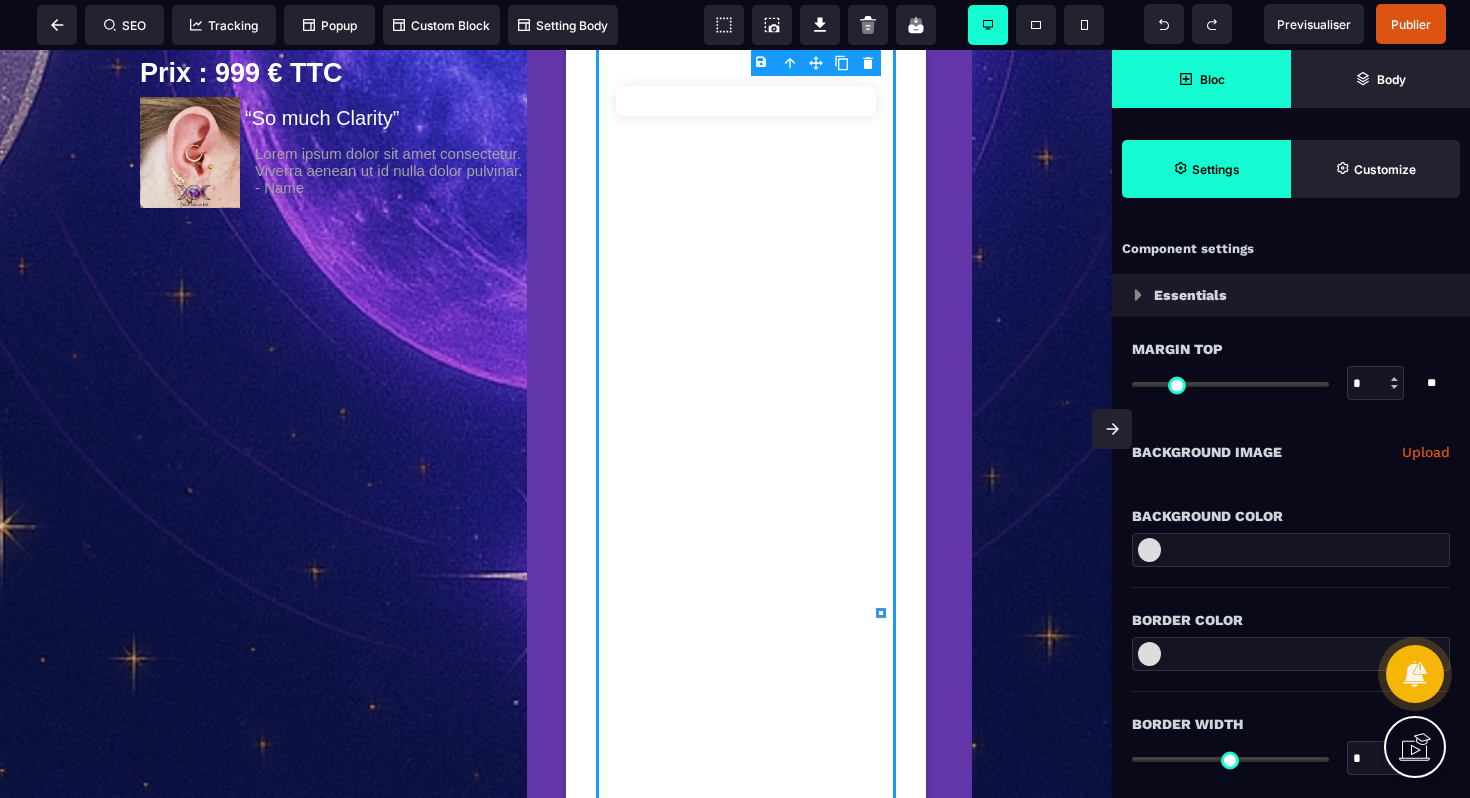 click on "Bloc" at bounding box center [1201, 79] 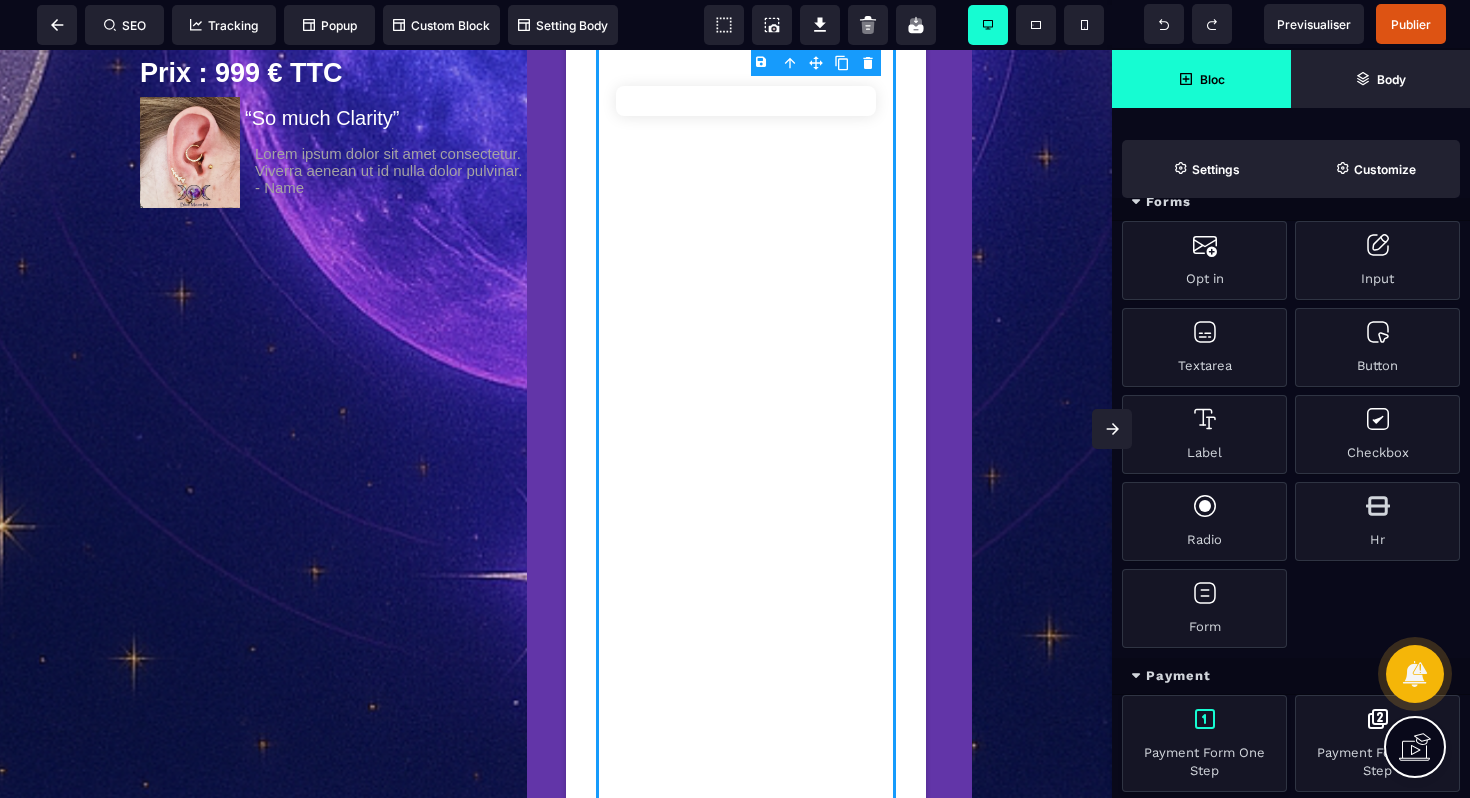 scroll, scrollTop: 1596, scrollLeft: 0, axis: vertical 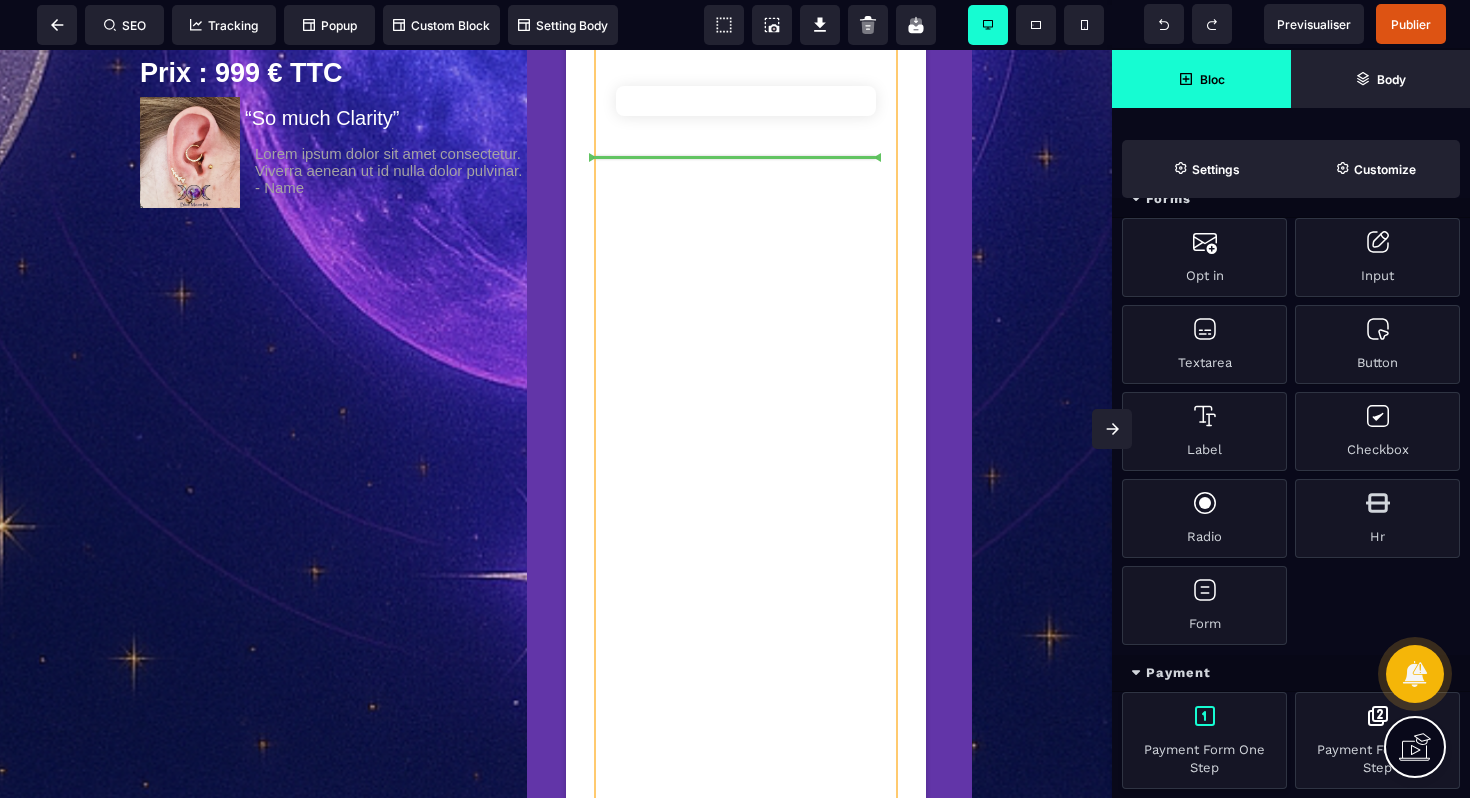 select on "**********" 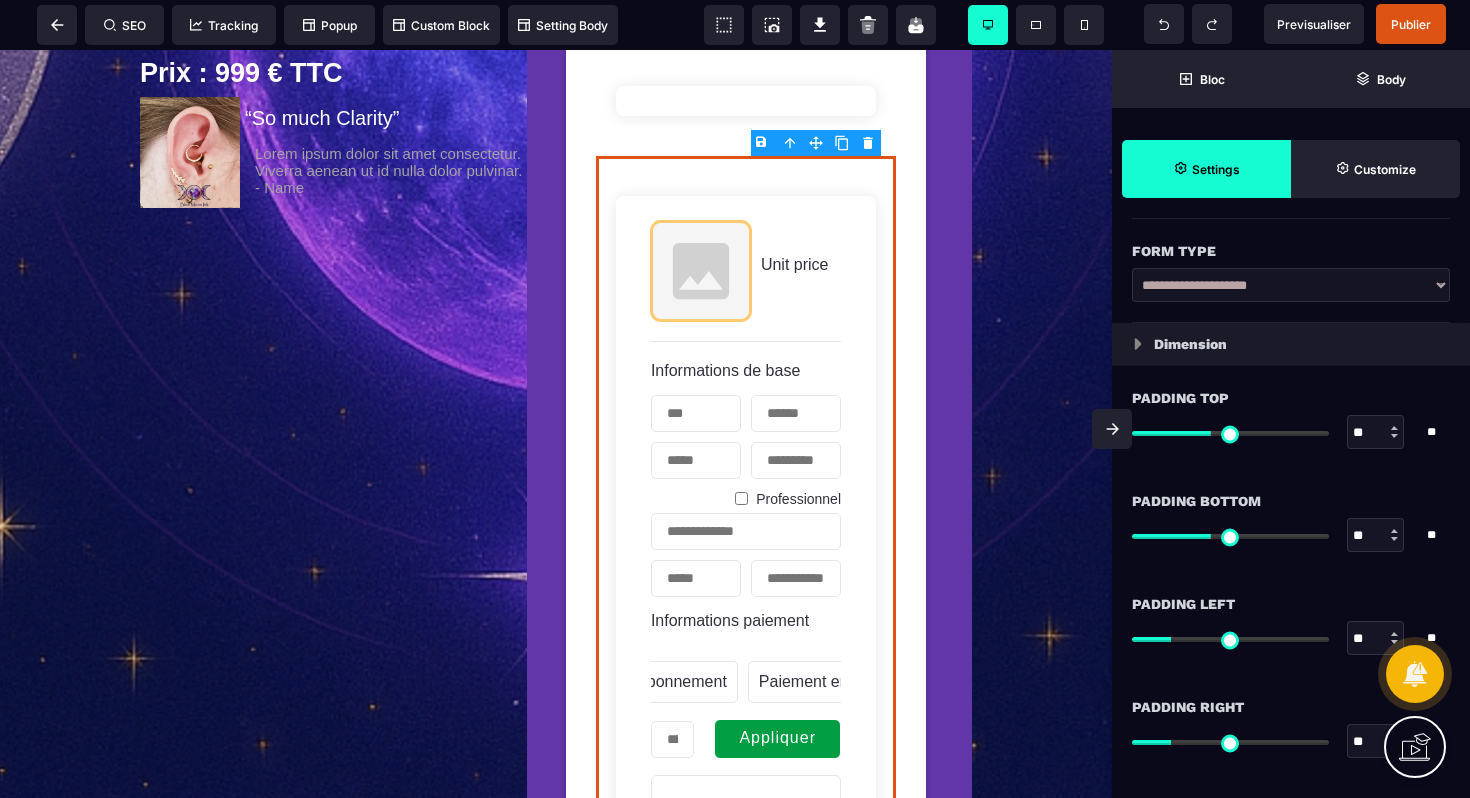scroll, scrollTop: 0, scrollLeft: 0, axis: both 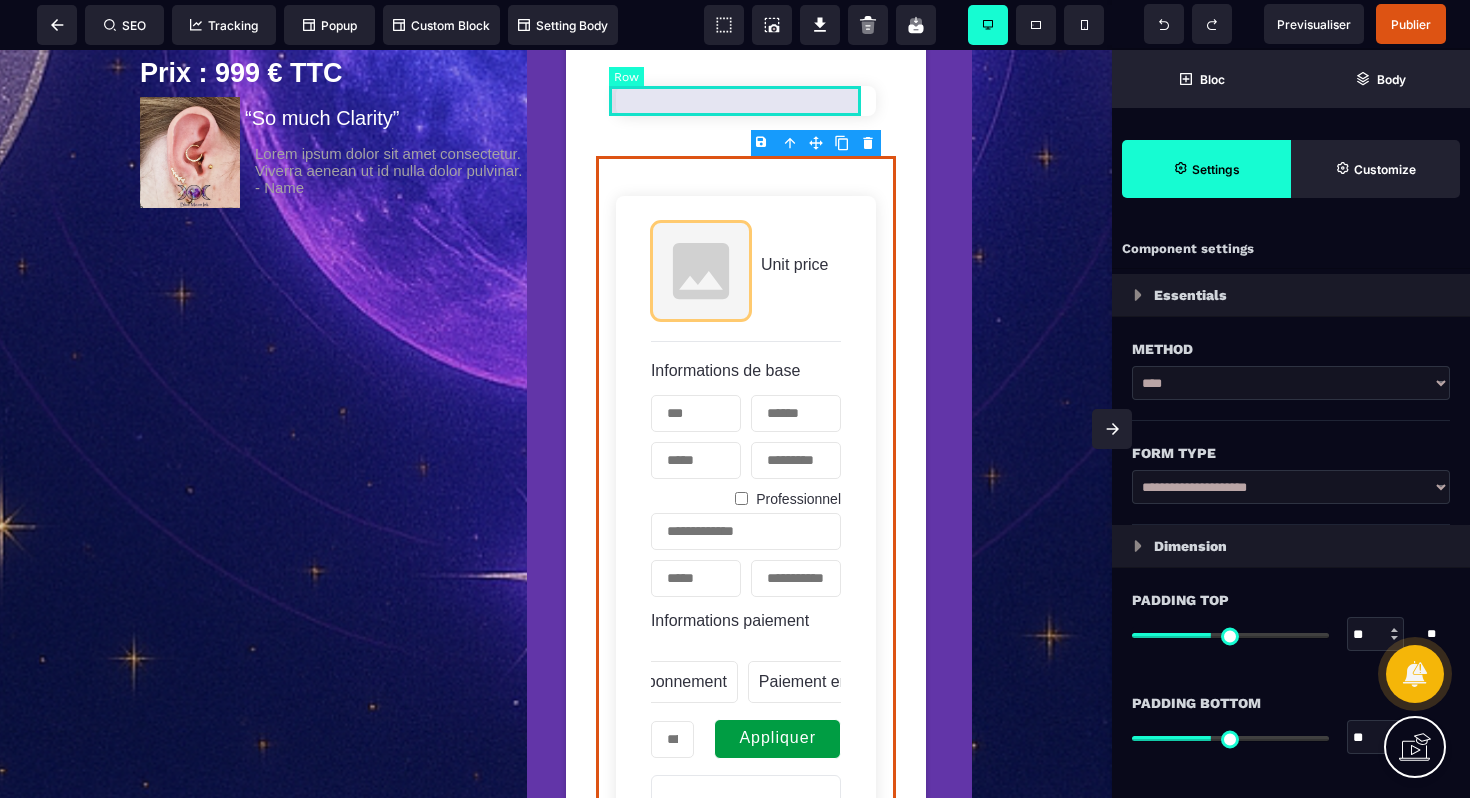 click at bounding box center [746, 101] 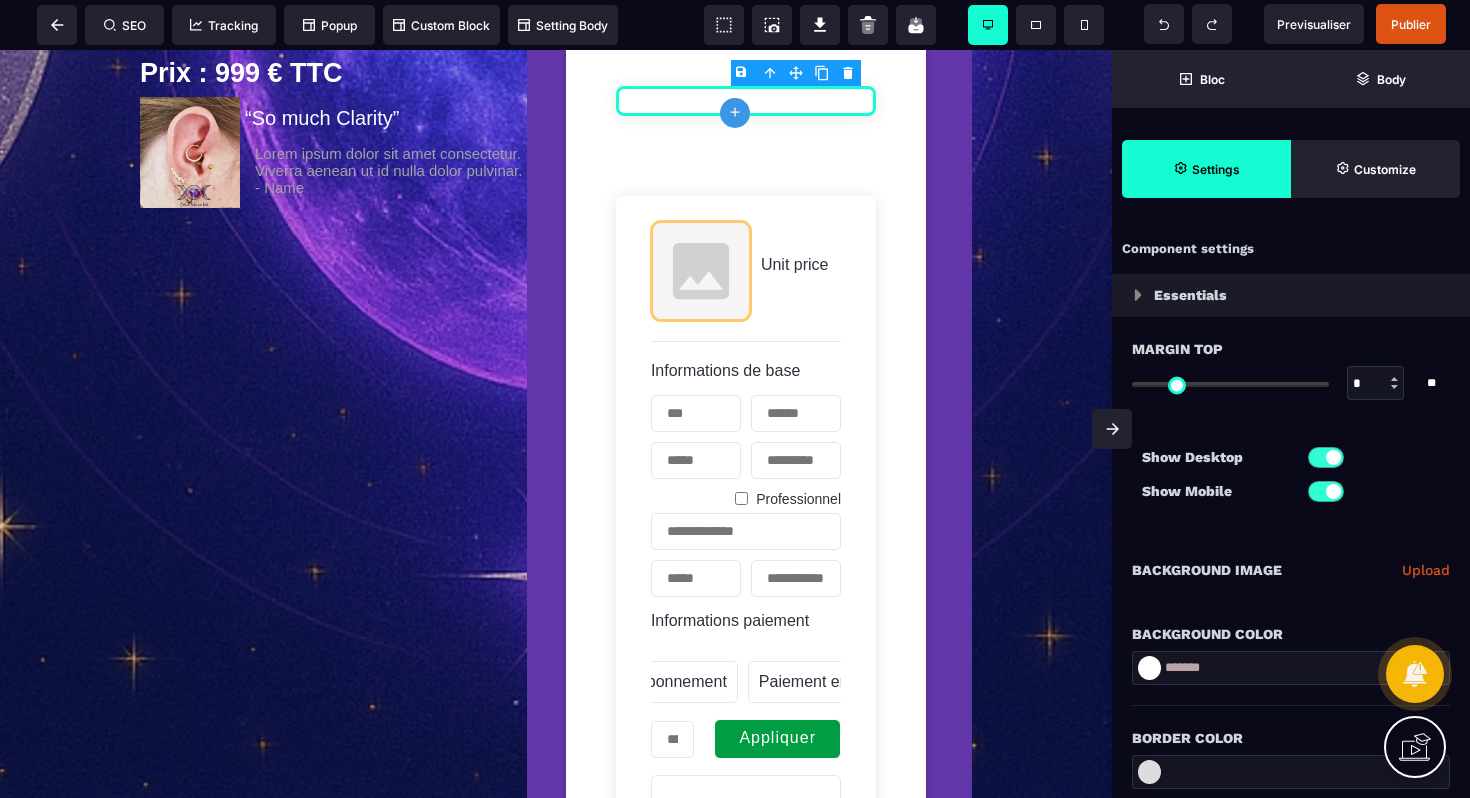click on "B I U S
A *******
plus
Row
SEO
Big" at bounding box center (735, 399) 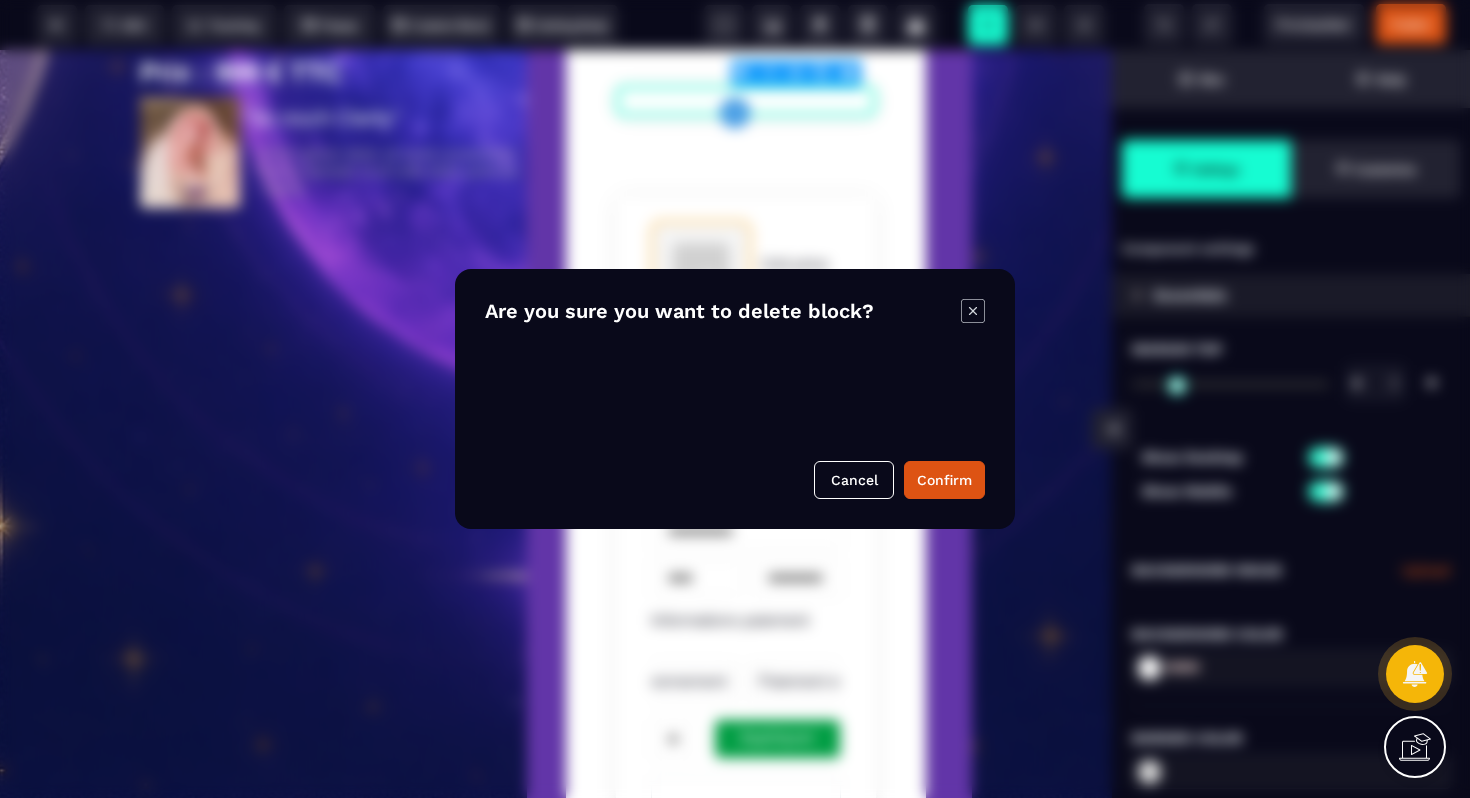 click on "Confirm" at bounding box center [944, 480] 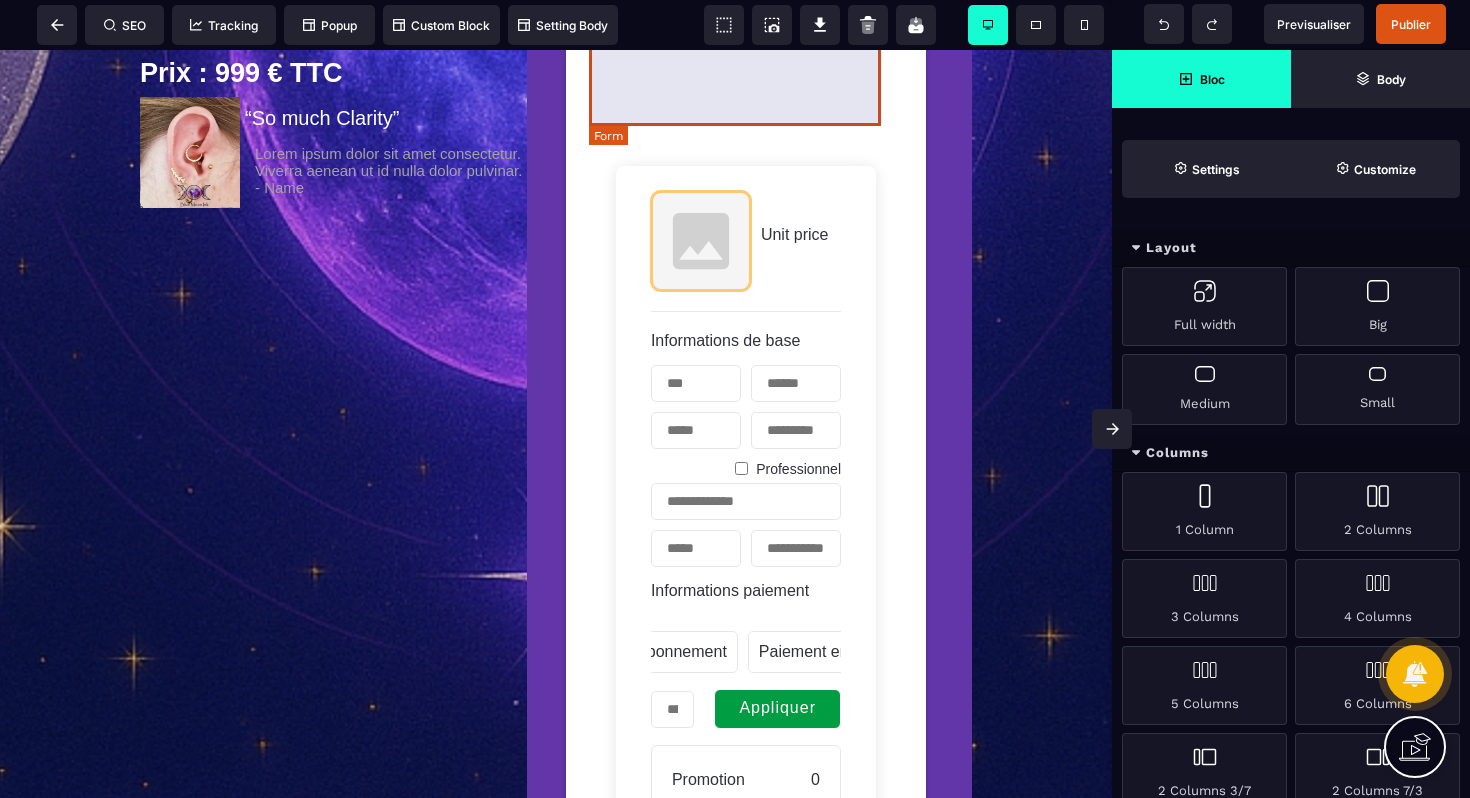 click at bounding box center (746, 86) 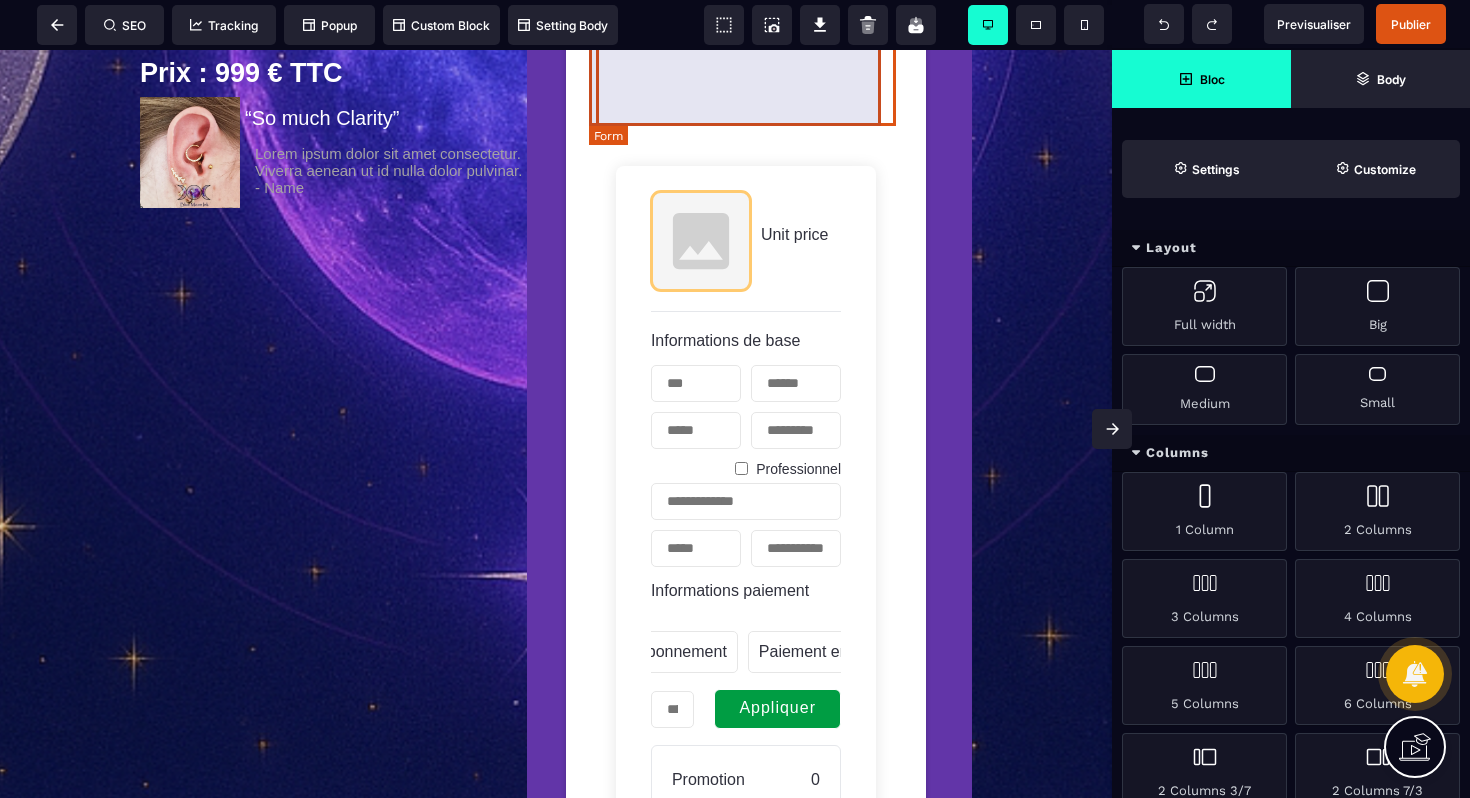 select on "**********" 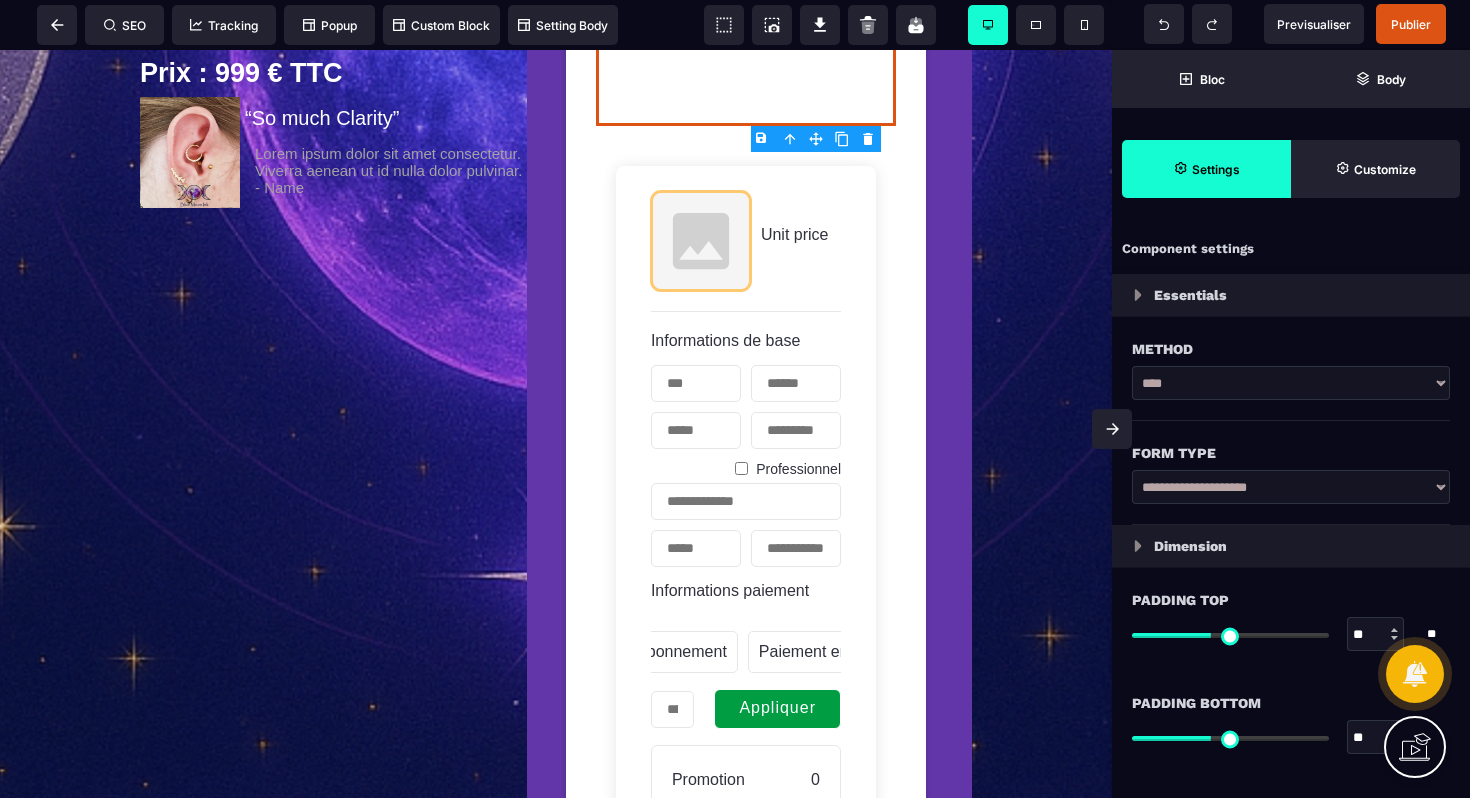 click on "B I U S
A *******
Form
SEO
Tracking
Popup" at bounding box center [735, 399] 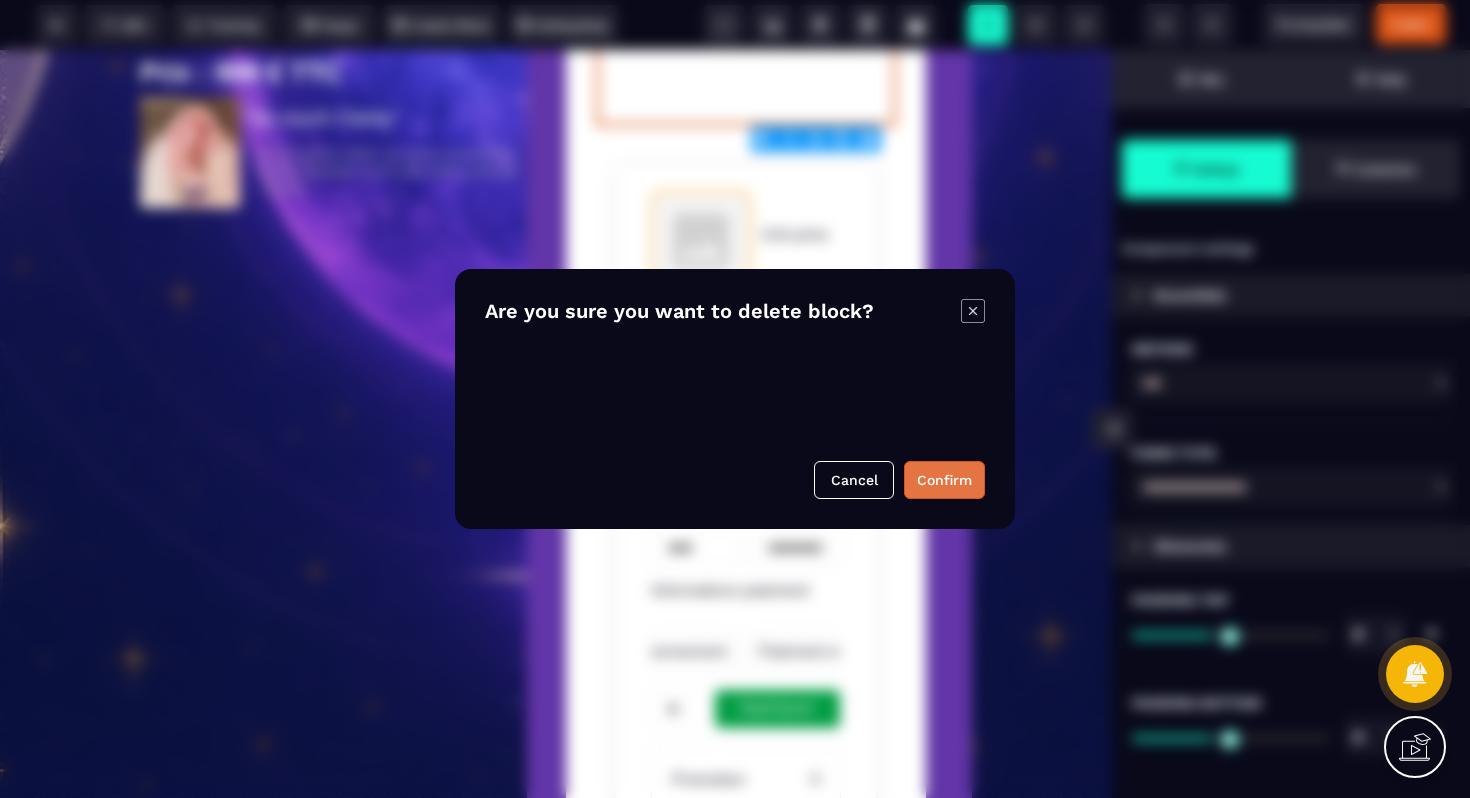 click on "Confirm" at bounding box center (944, 480) 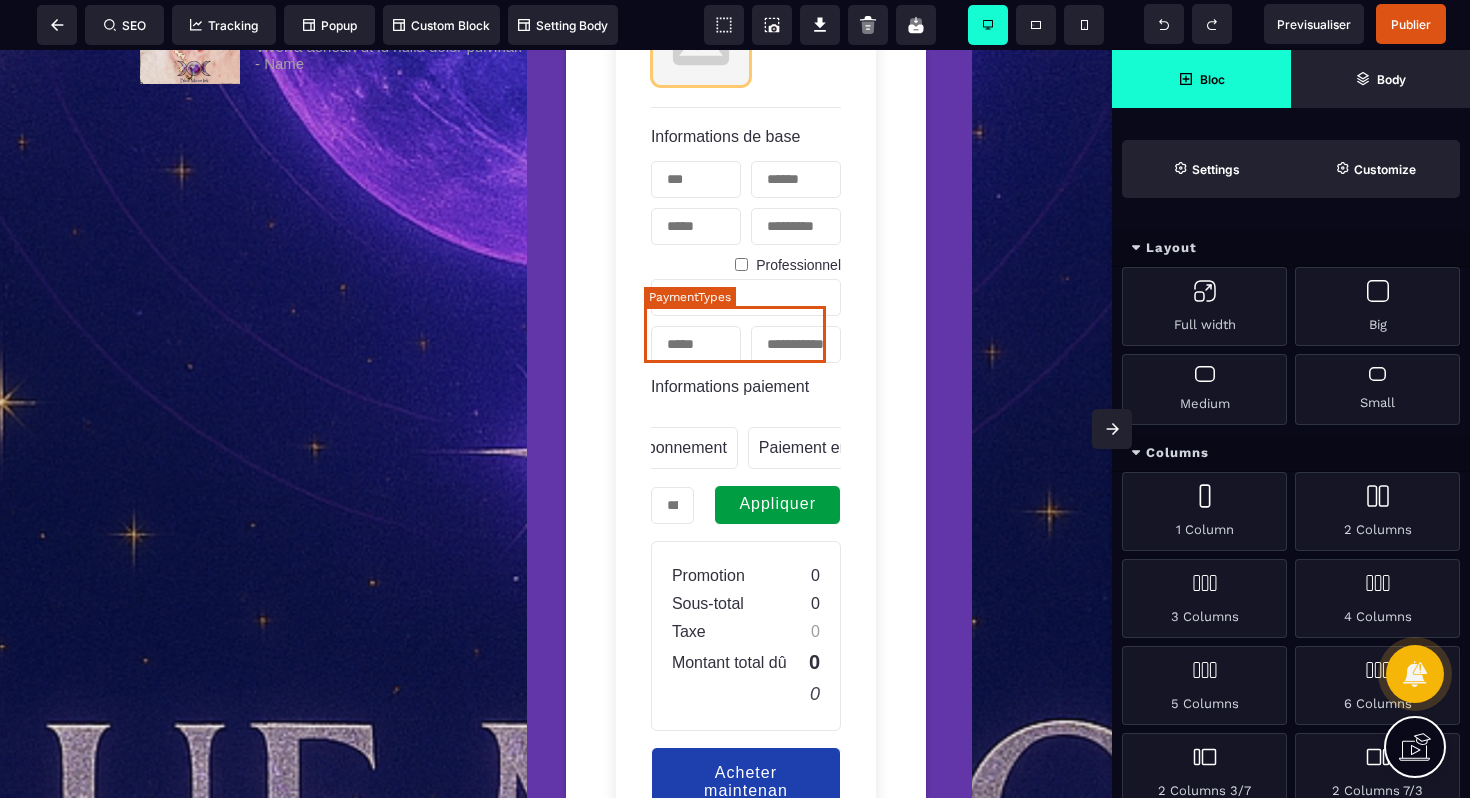 scroll, scrollTop: 1189, scrollLeft: 0, axis: vertical 